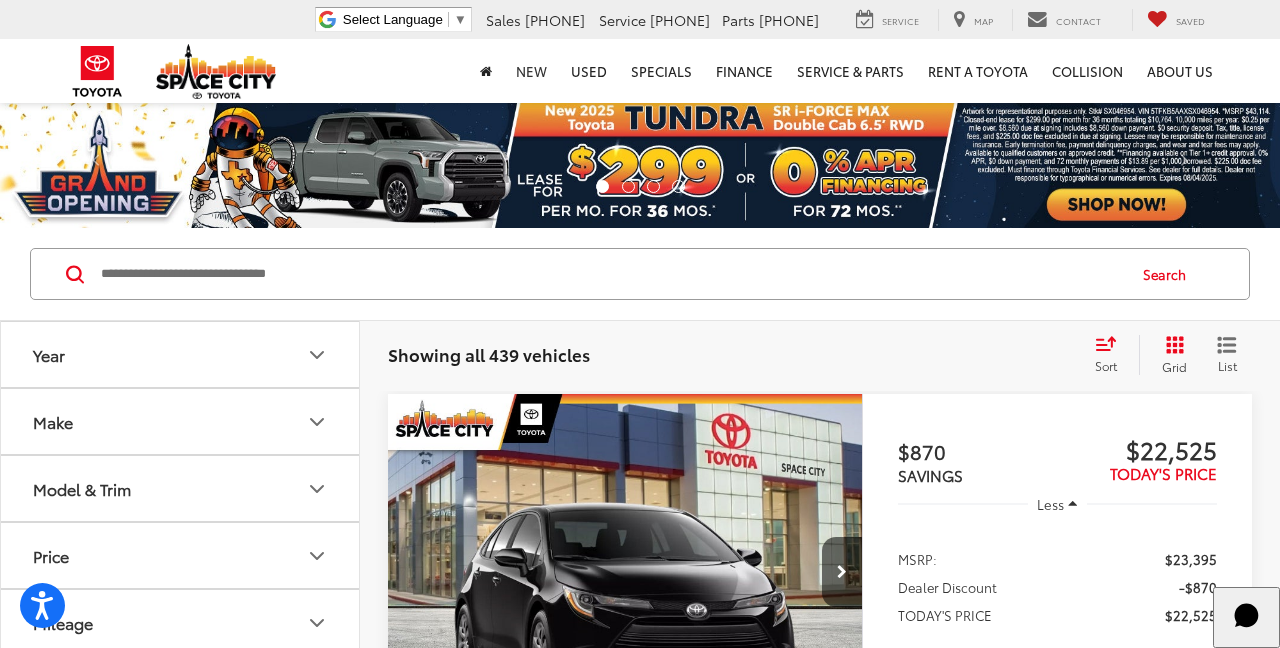 scroll, scrollTop: 8508, scrollLeft: 0, axis: vertical 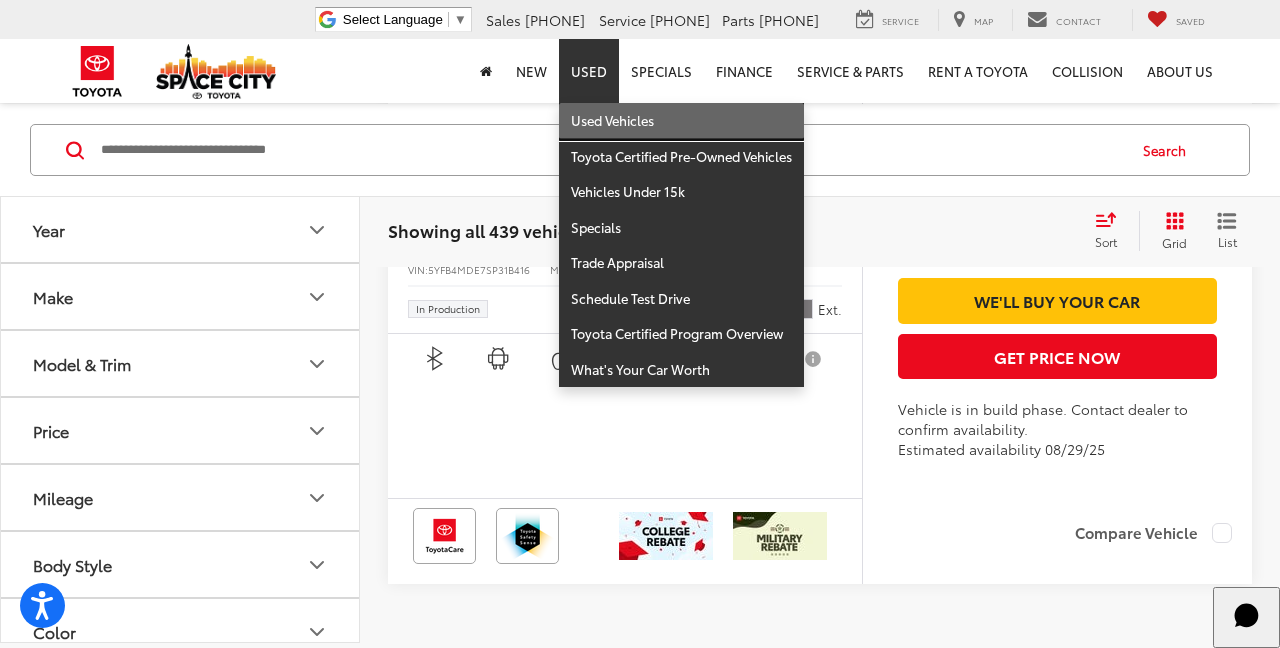 click on "Used Vehicles" at bounding box center [681, 121] 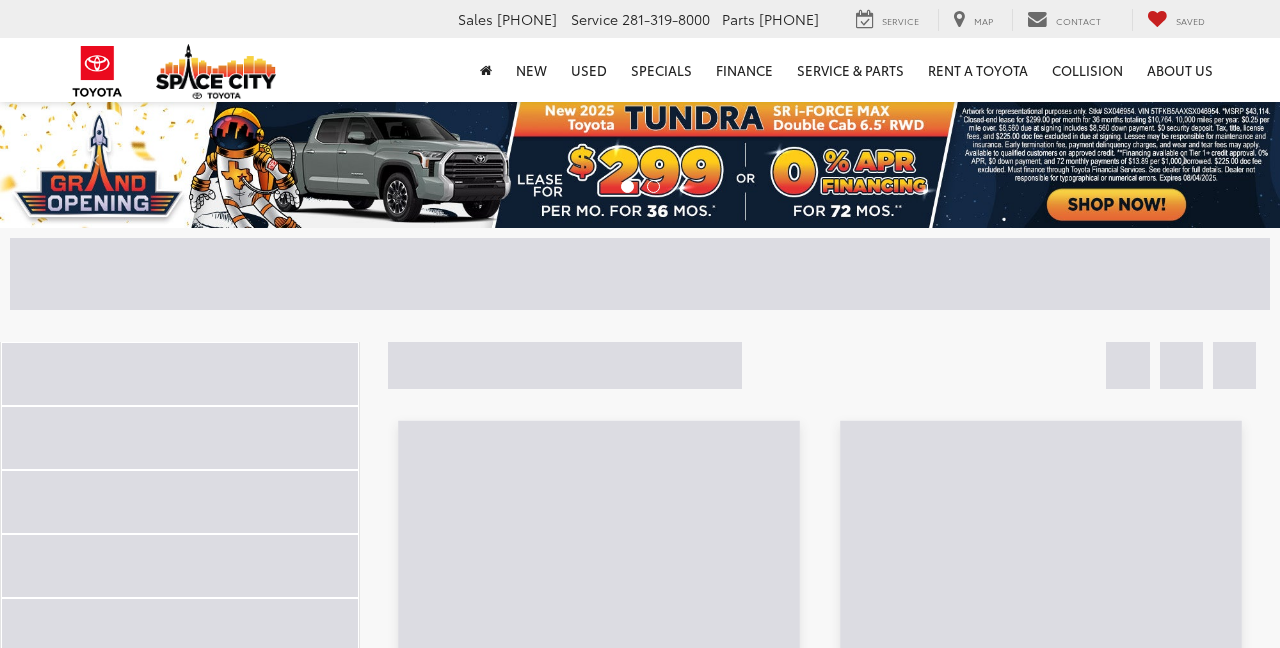 scroll, scrollTop: 0, scrollLeft: 0, axis: both 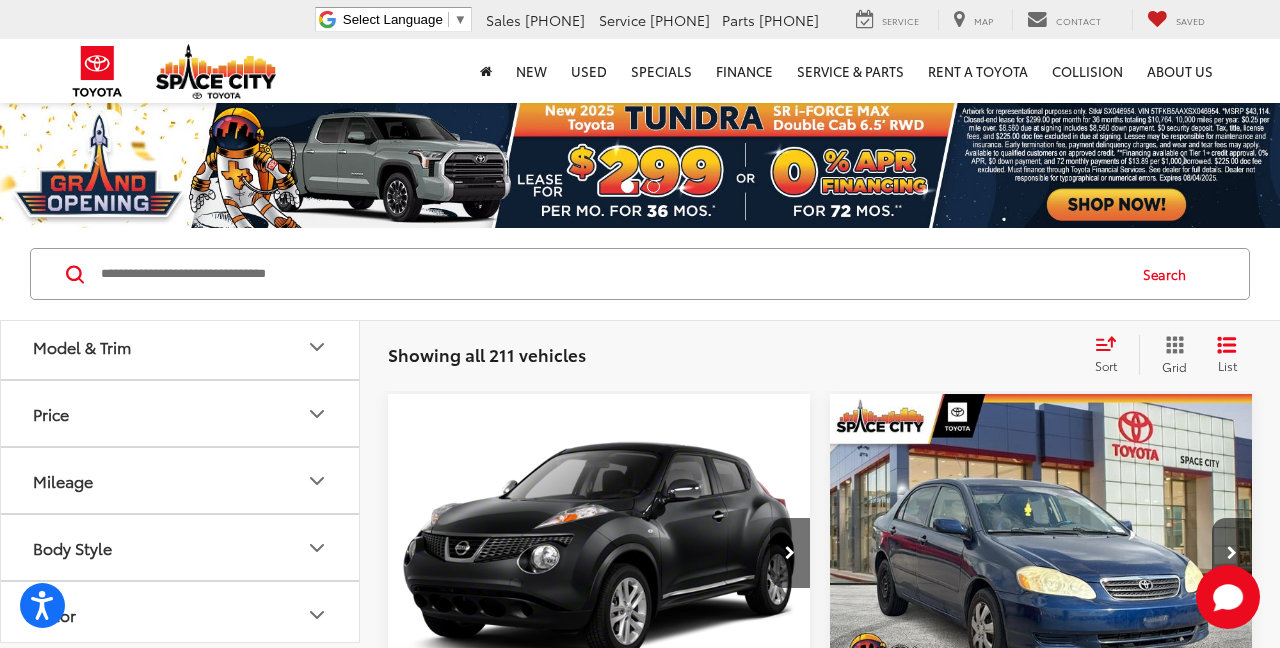 click on "Model & Trim" at bounding box center [181, 346] 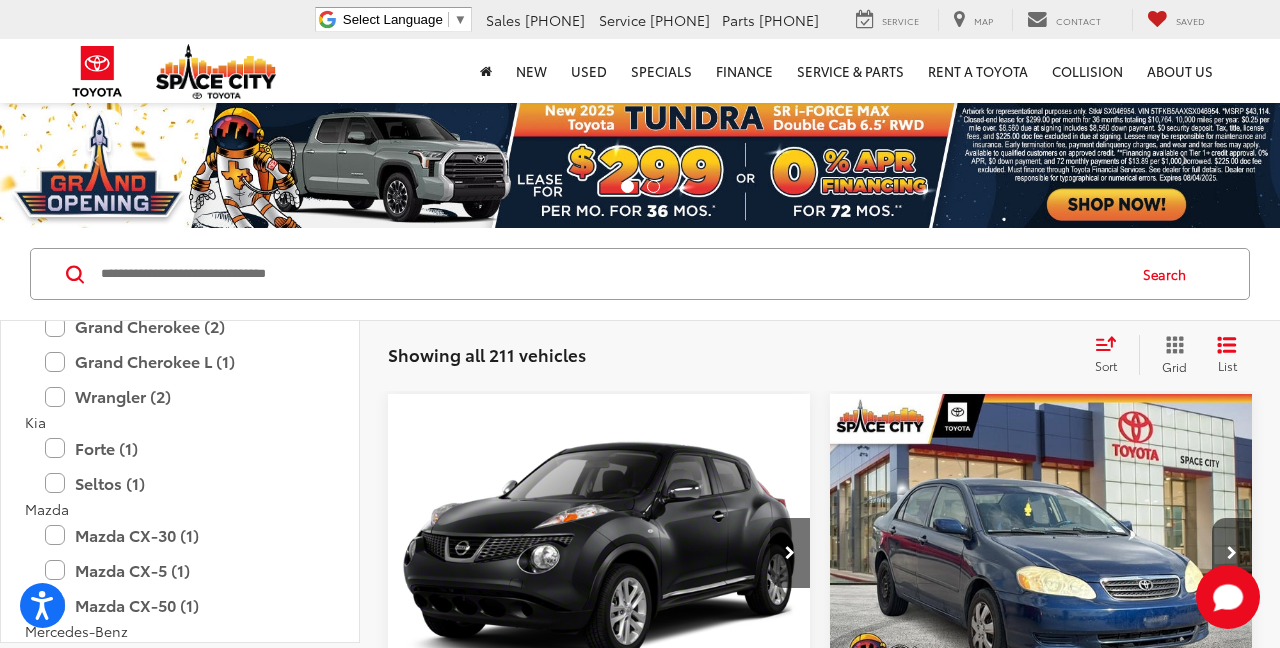 scroll, scrollTop: 1235, scrollLeft: 0, axis: vertical 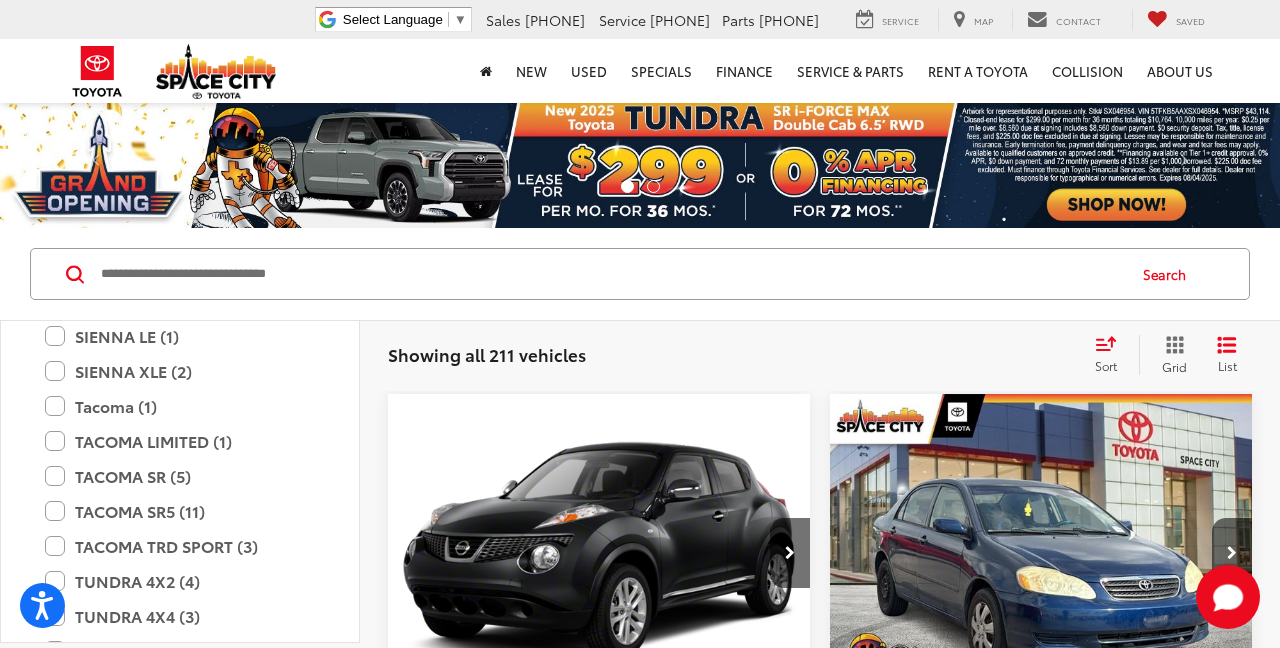 click on "TACOMA LIMITED (1)  All Trims Or select individual trims Limited V6 (1)" 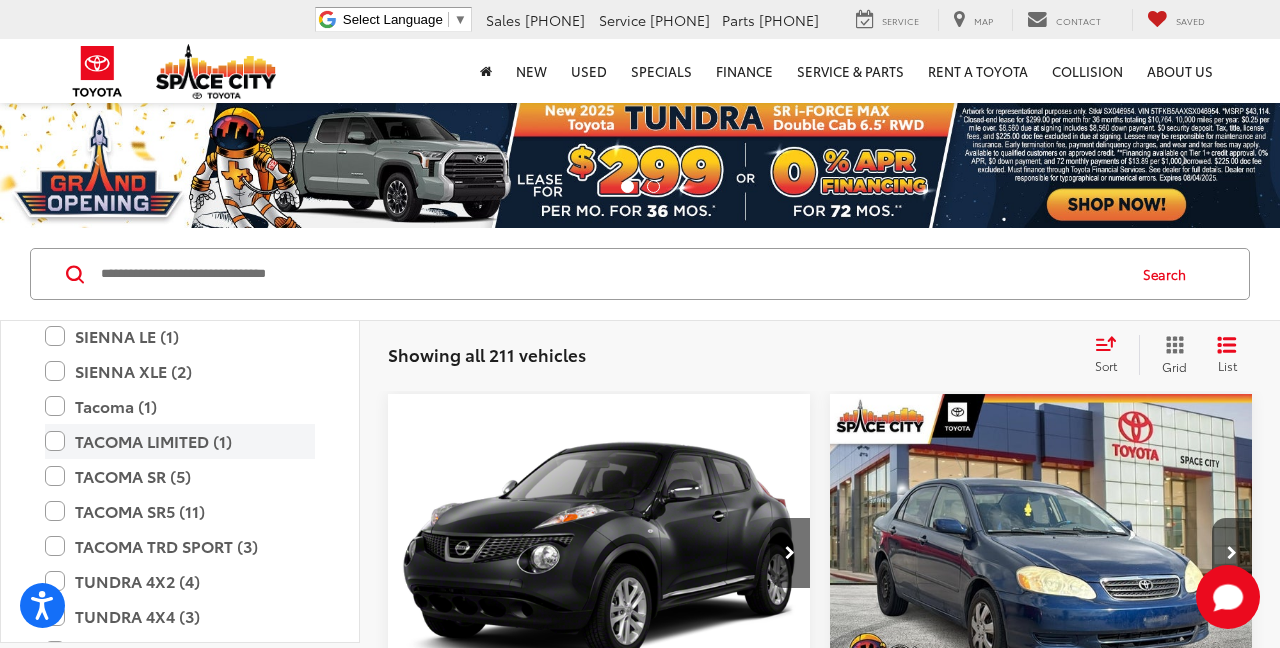 click on "TACOMA LIMITED (1)" at bounding box center (180, 441) 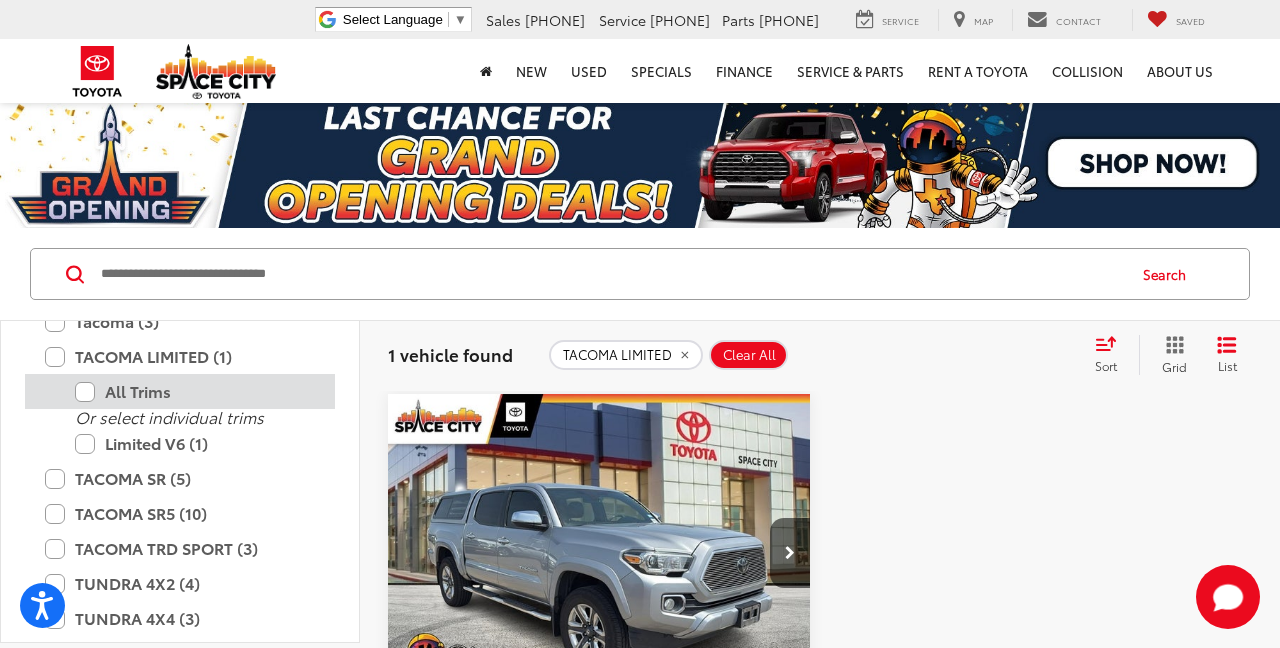 scroll, scrollTop: 2935, scrollLeft: 0, axis: vertical 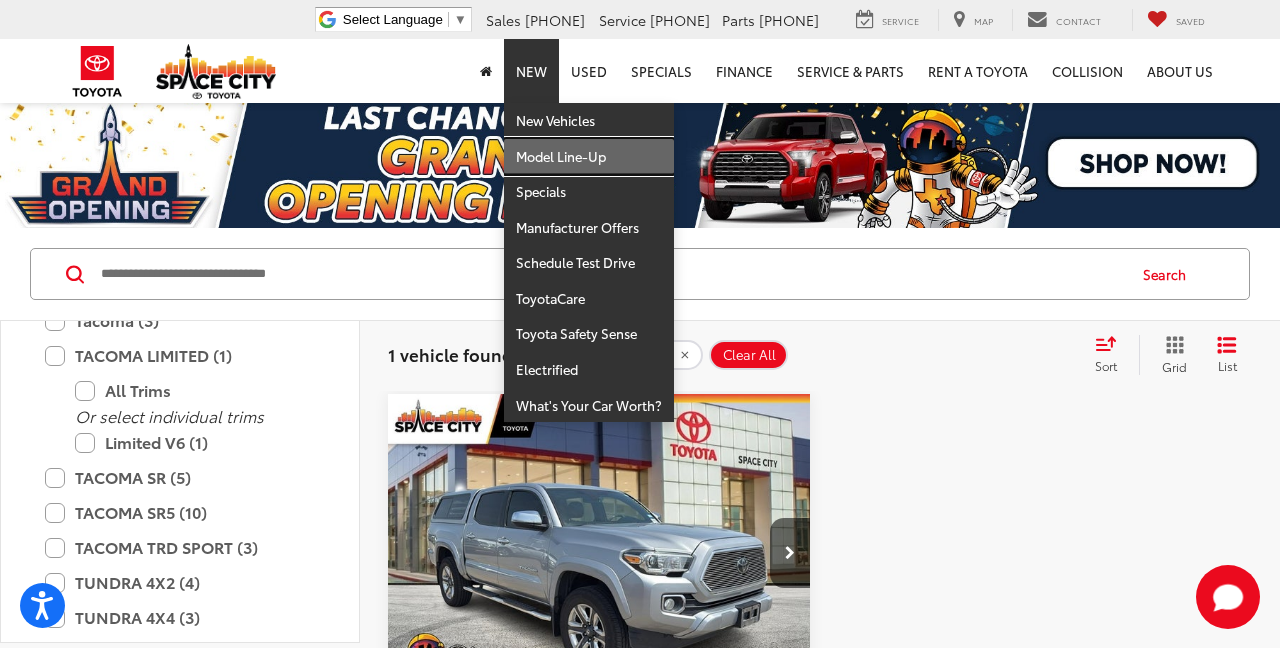 click on "Model Line-Up" at bounding box center (589, 157) 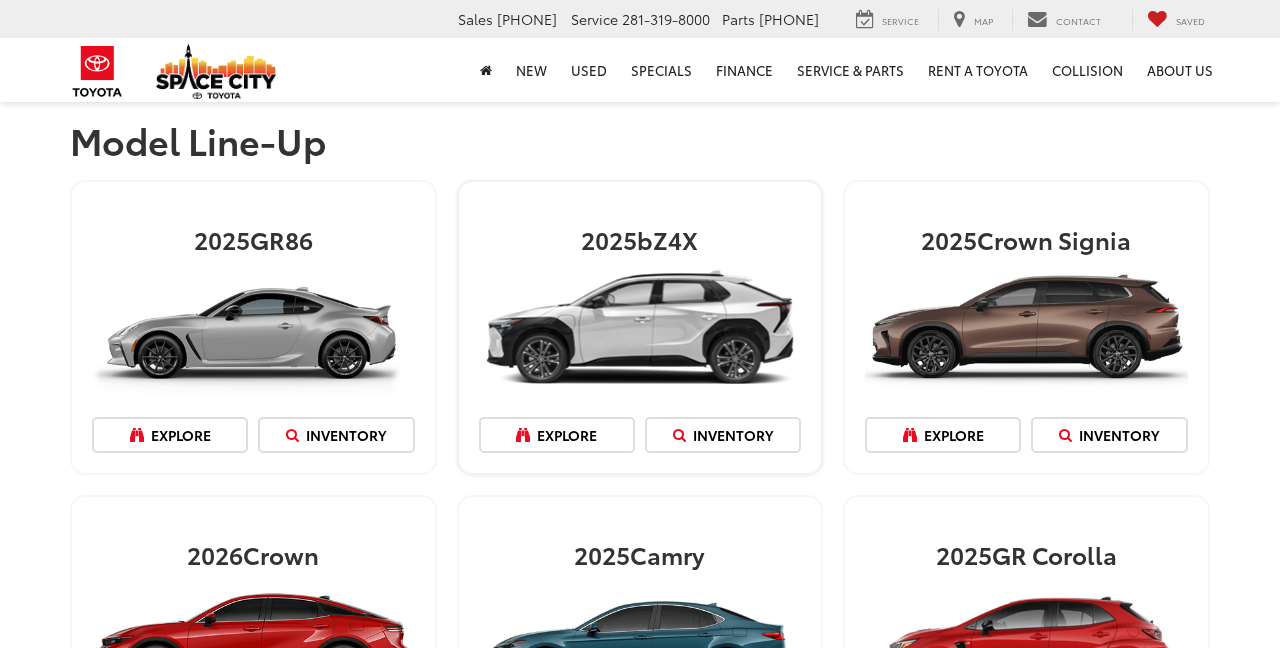 scroll, scrollTop: 0, scrollLeft: 0, axis: both 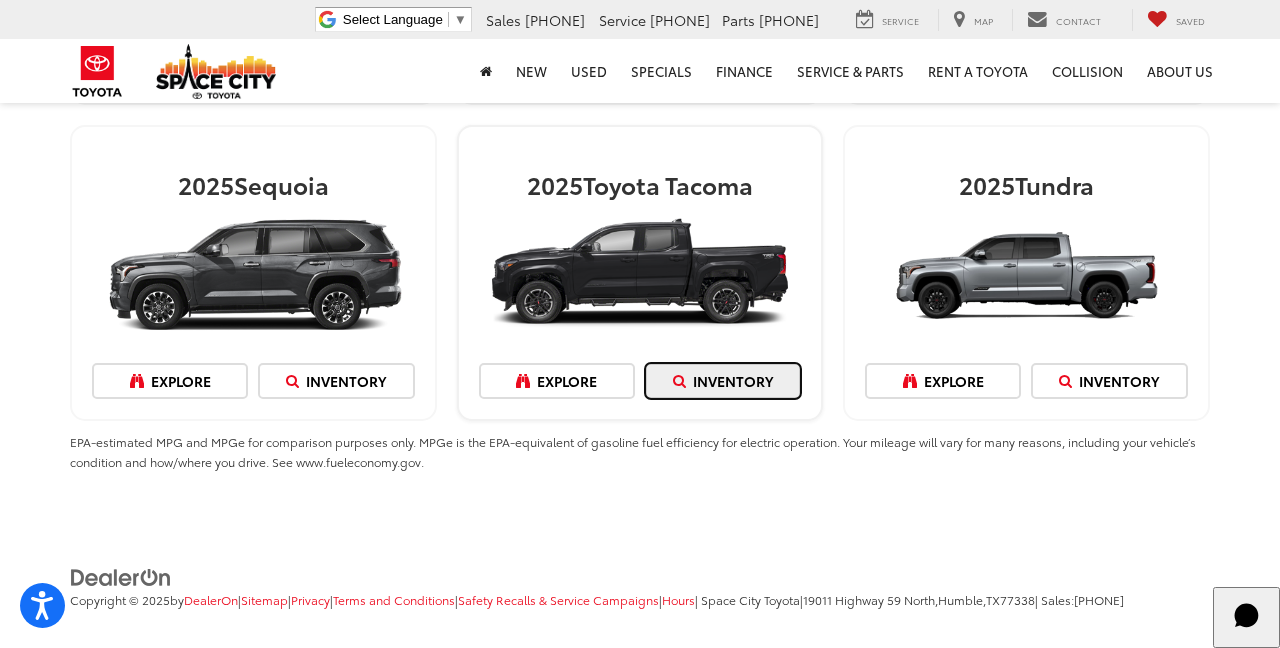 click at bounding box center (683, 381) 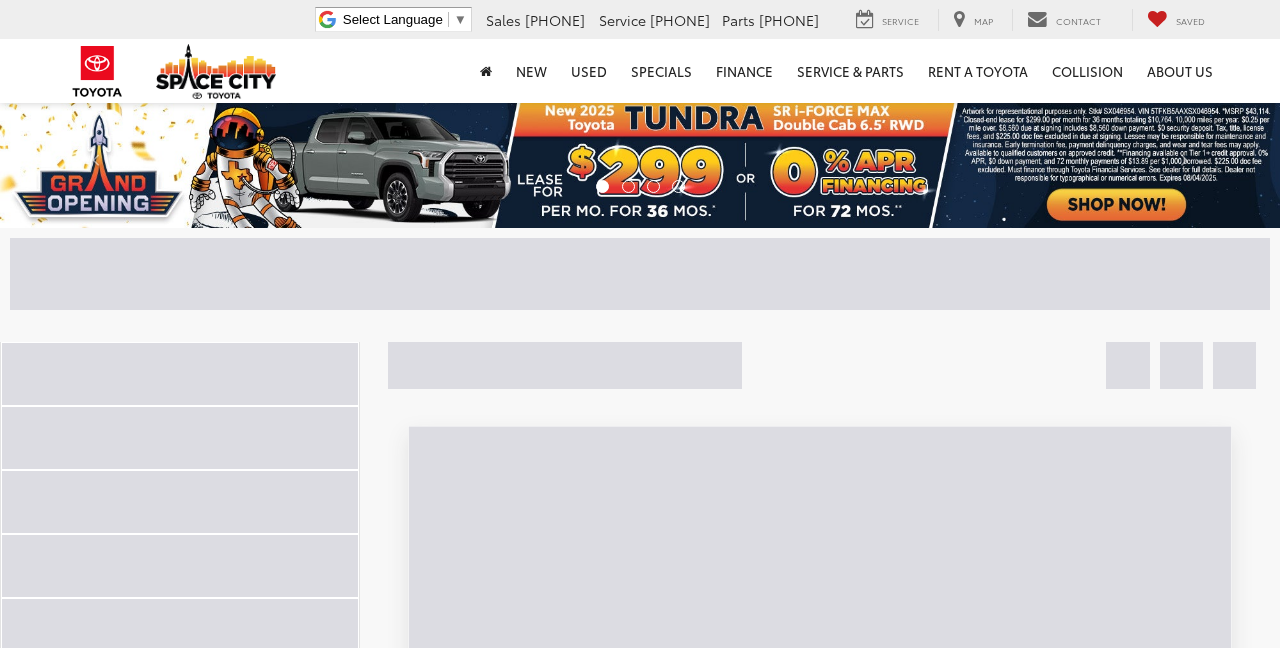 scroll, scrollTop: 0, scrollLeft: 0, axis: both 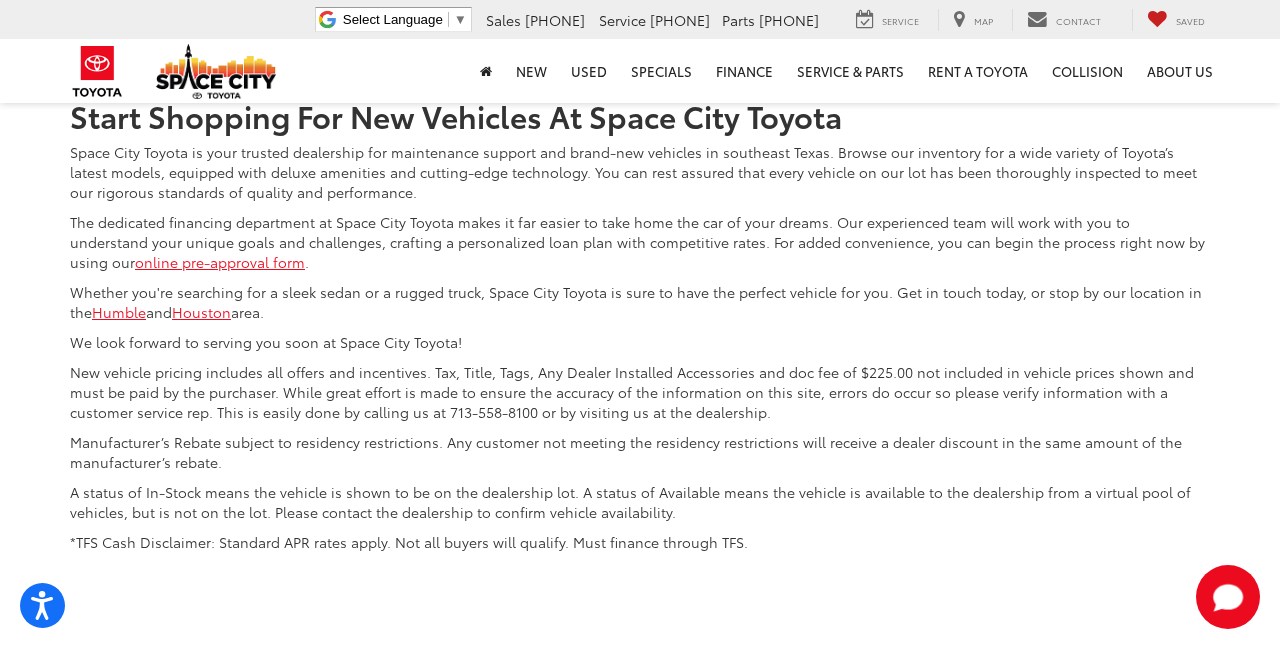click on "Model & Trim" at bounding box center [181, -257] 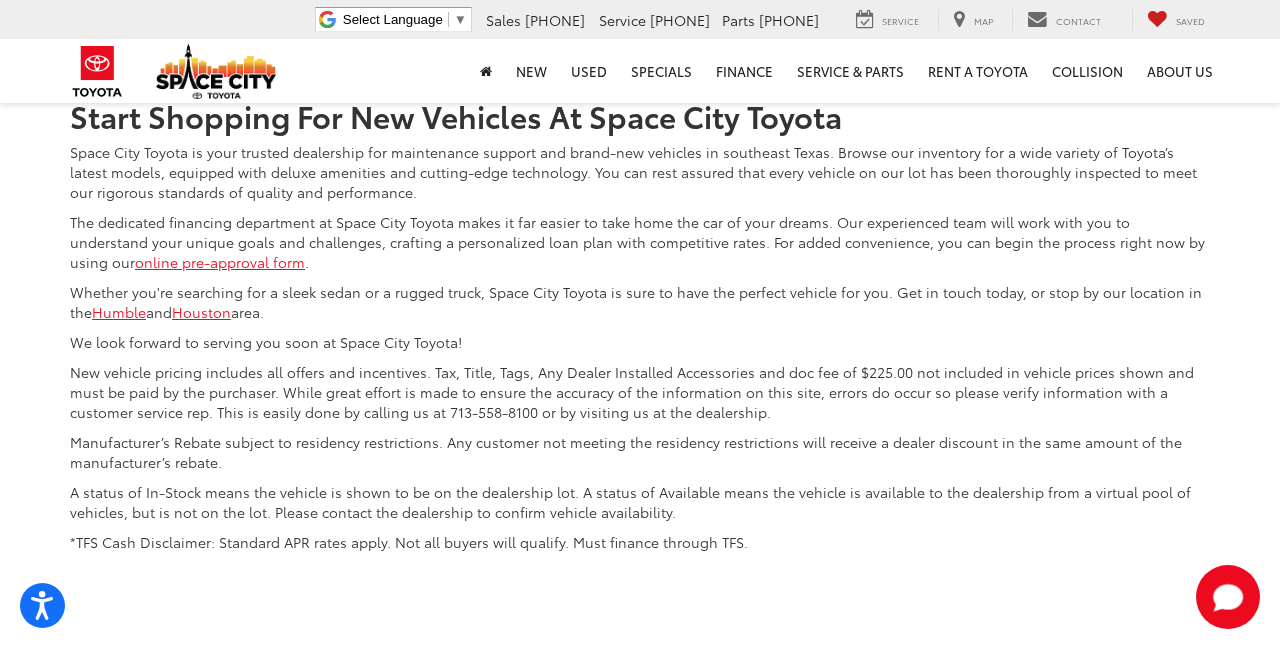 click on "Limited (3)" at bounding box center [195, -83] 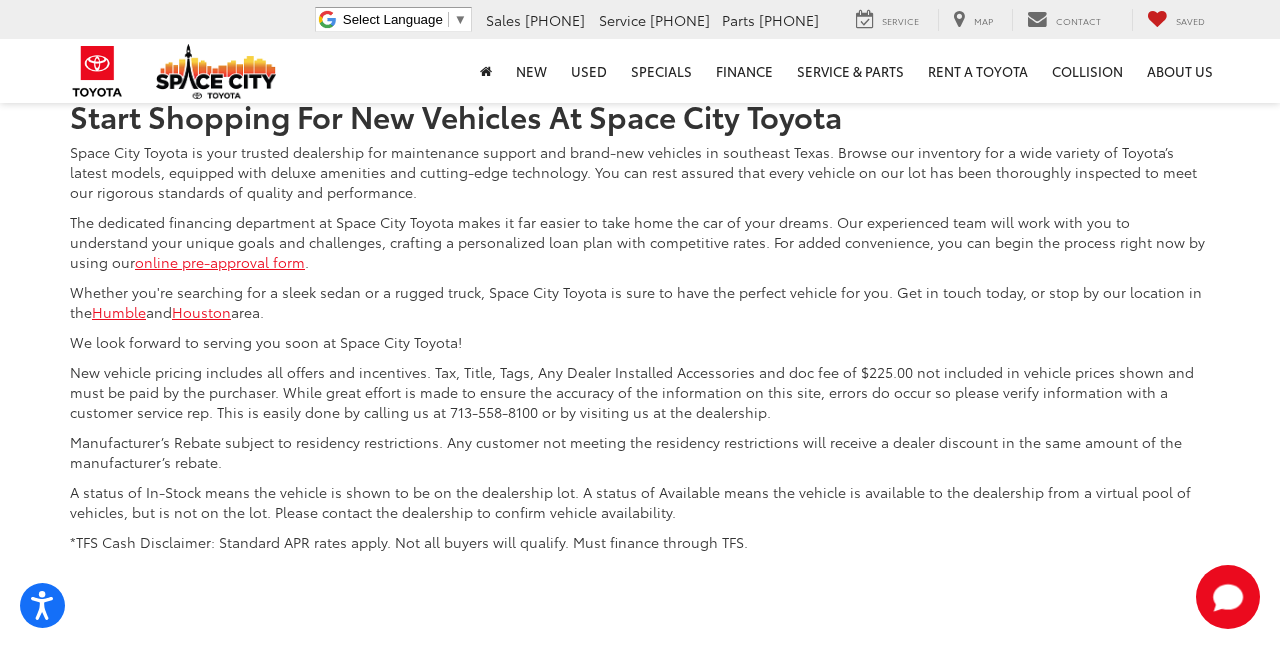 scroll, scrollTop: 1063, scrollLeft: 0, axis: vertical 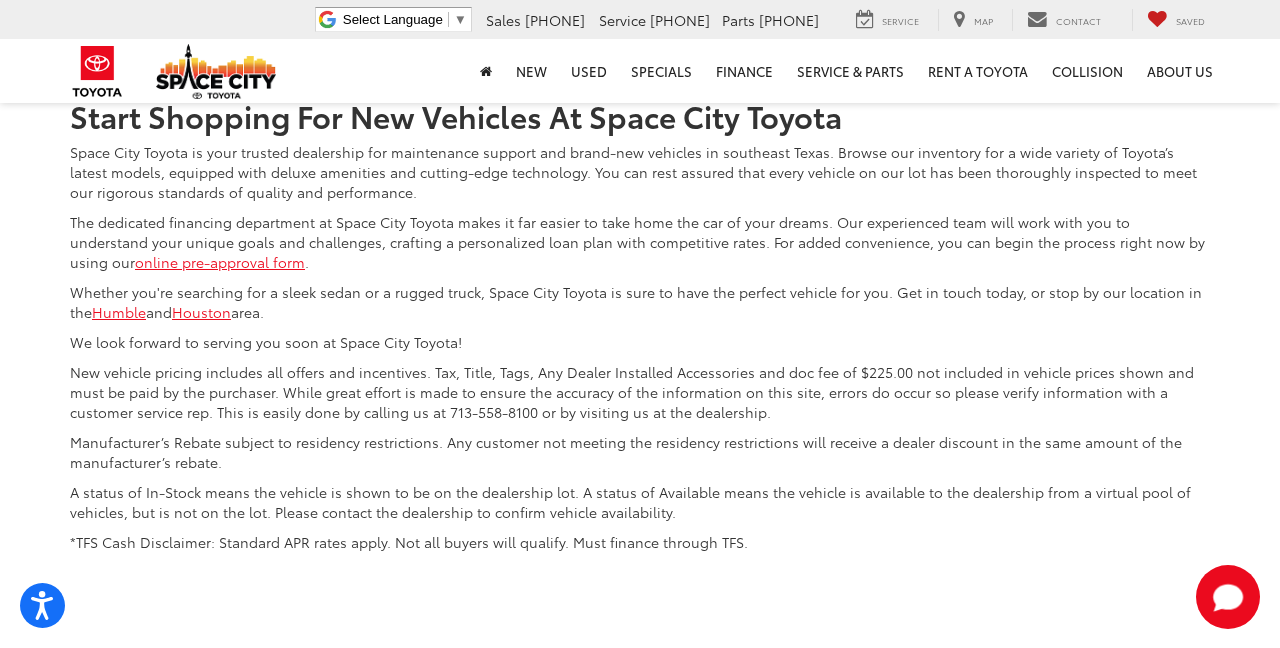 click on "Limited i-FORCE MAX (2)" at bounding box center [195, -153] 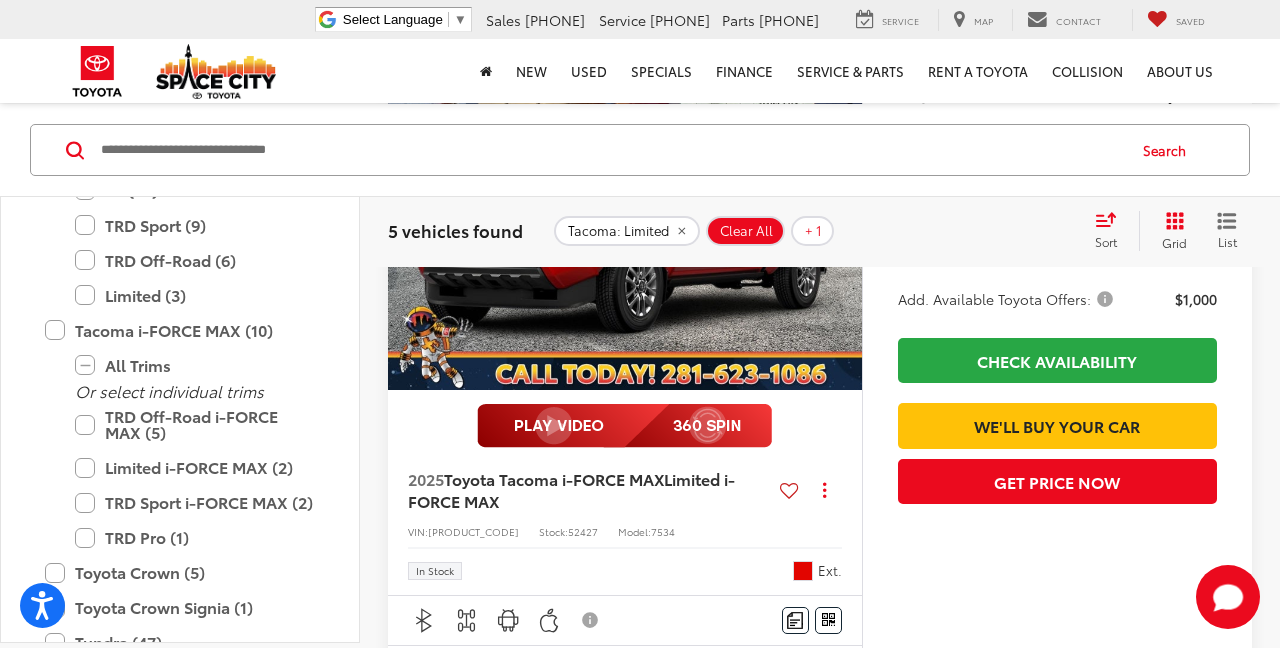 scroll, scrollTop: 2583, scrollLeft: 0, axis: vertical 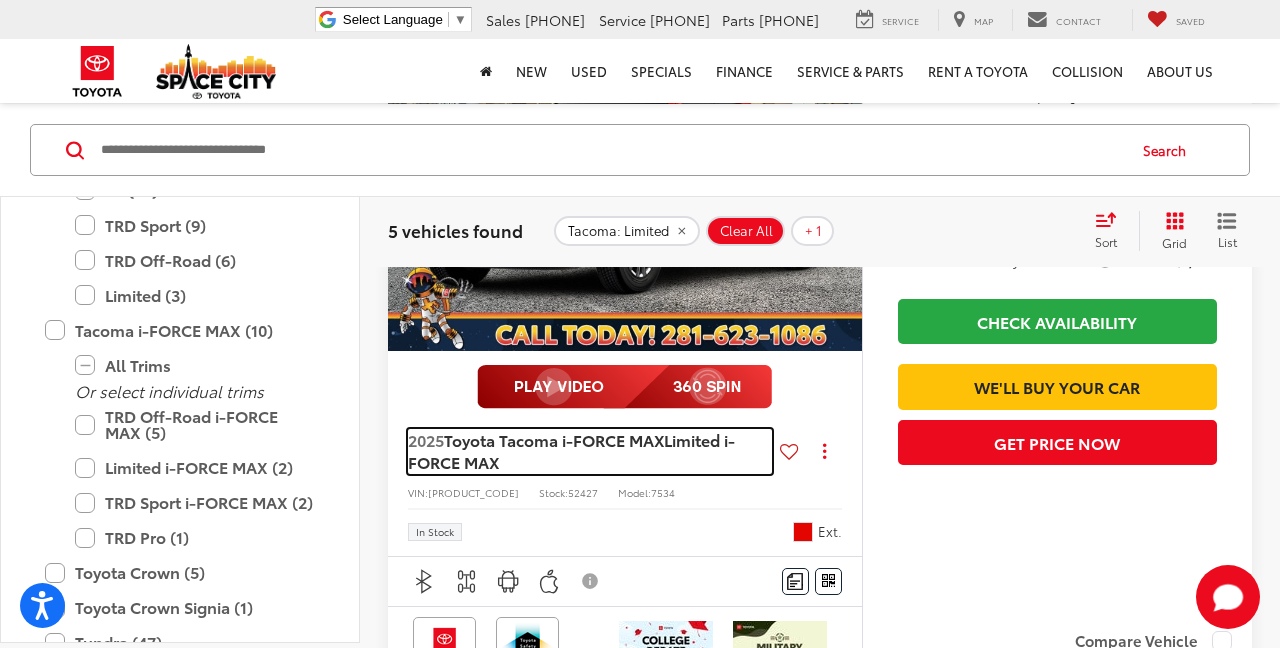 click on "Limited i-FORCE MAX" at bounding box center (571, 450) 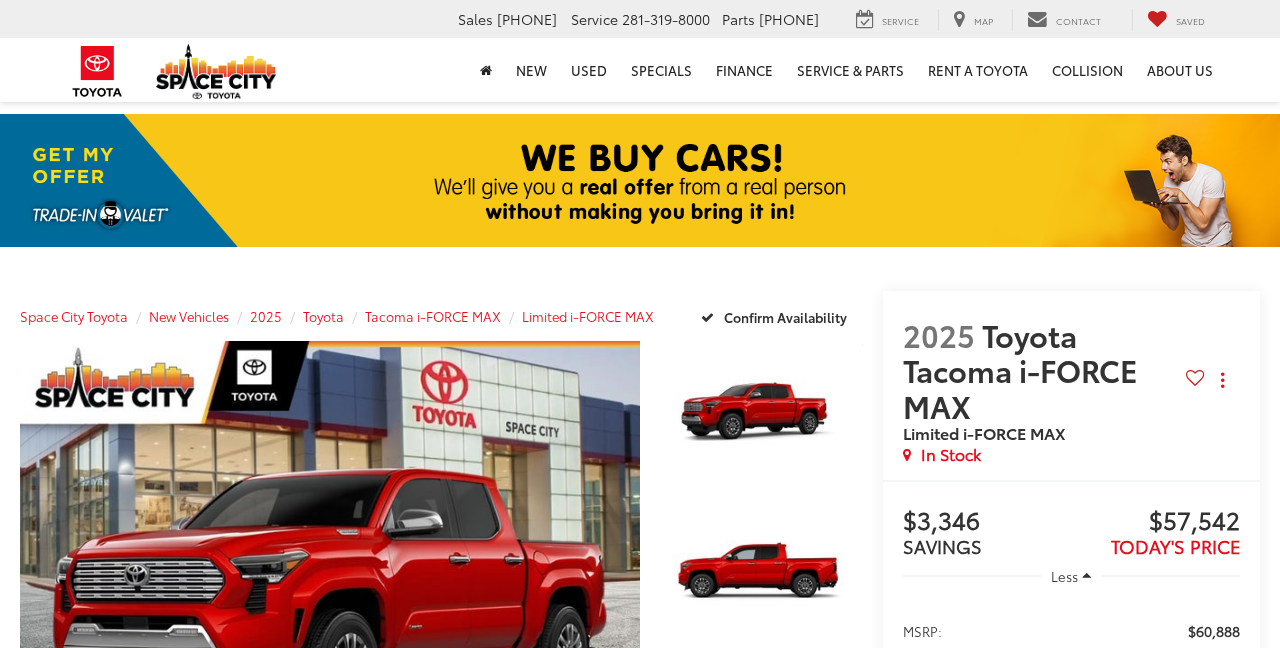 scroll, scrollTop: 0, scrollLeft: 0, axis: both 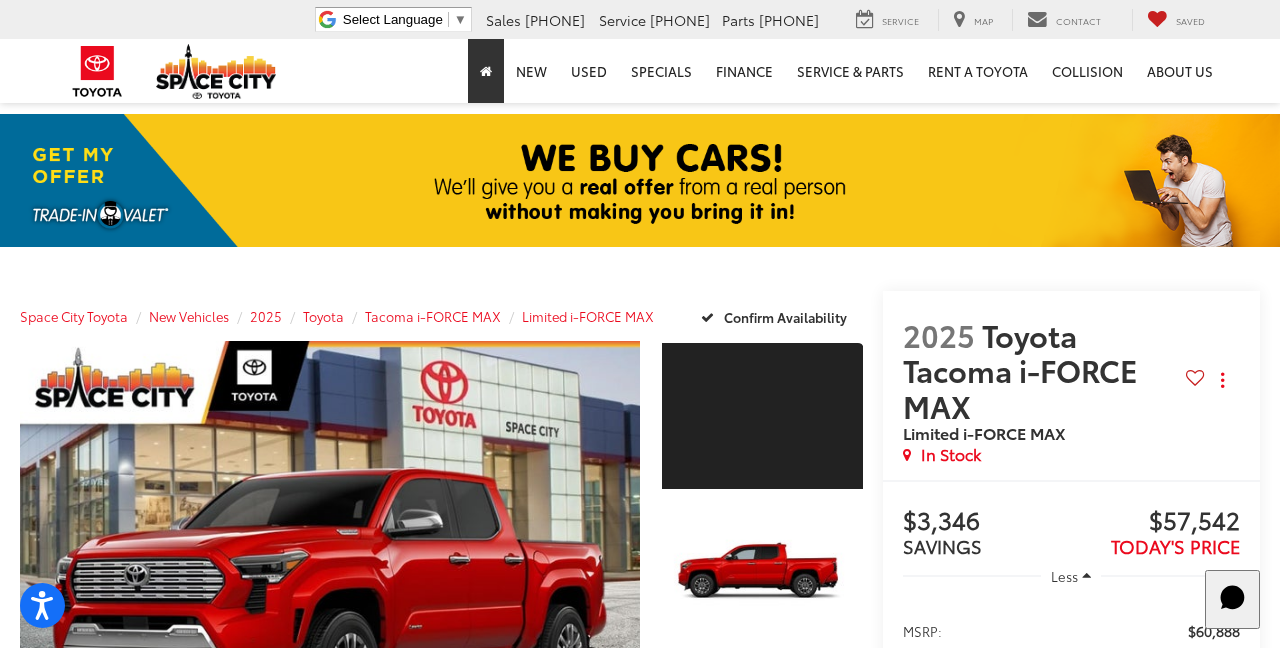 click at bounding box center [486, 71] 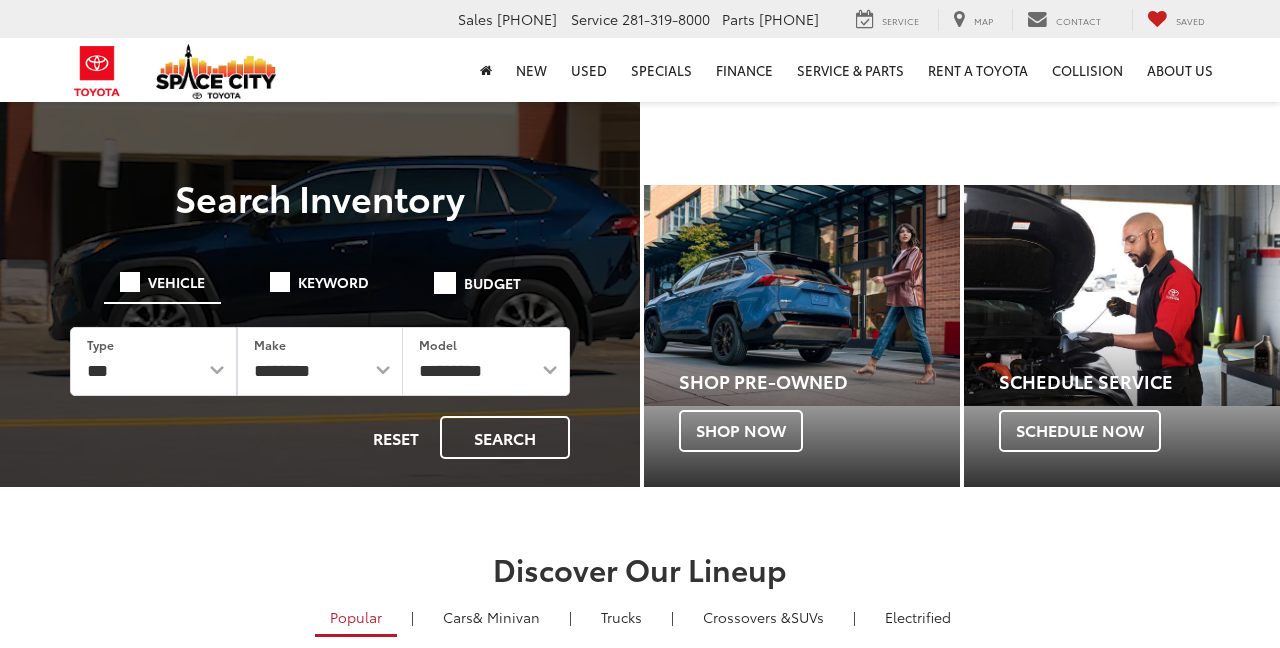 scroll, scrollTop: 0, scrollLeft: 0, axis: both 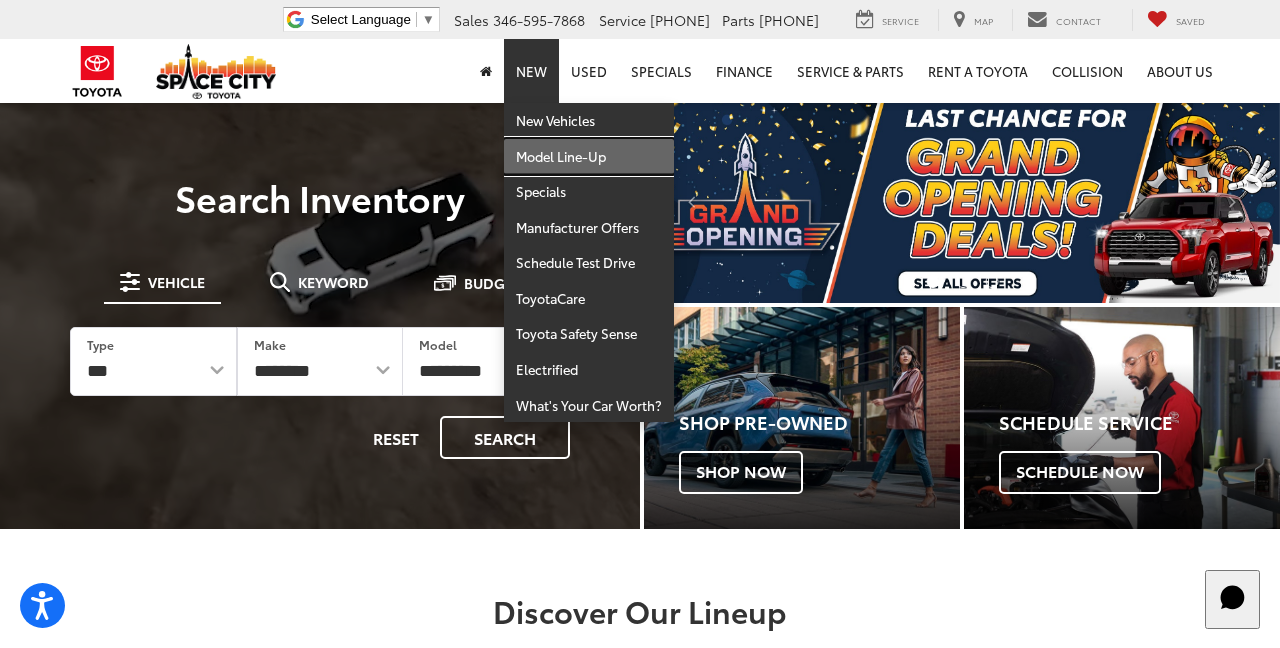 click on "Model Line-Up" at bounding box center [589, 157] 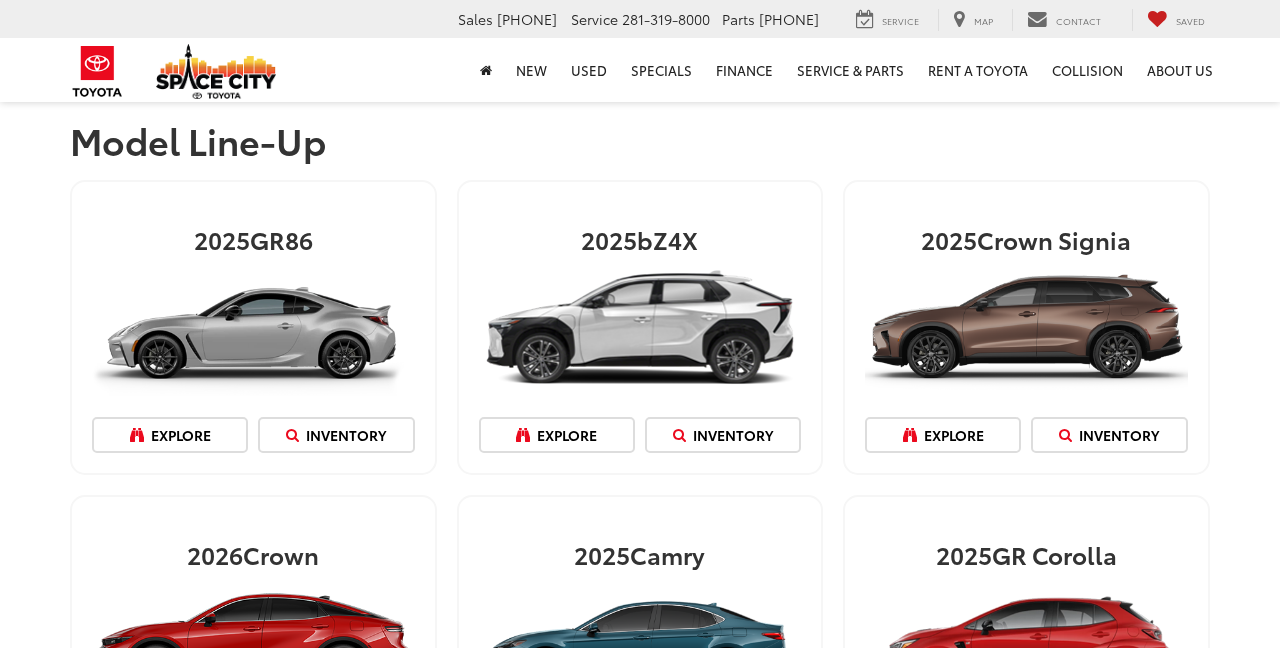 scroll, scrollTop: 0, scrollLeft: 0, axis: both 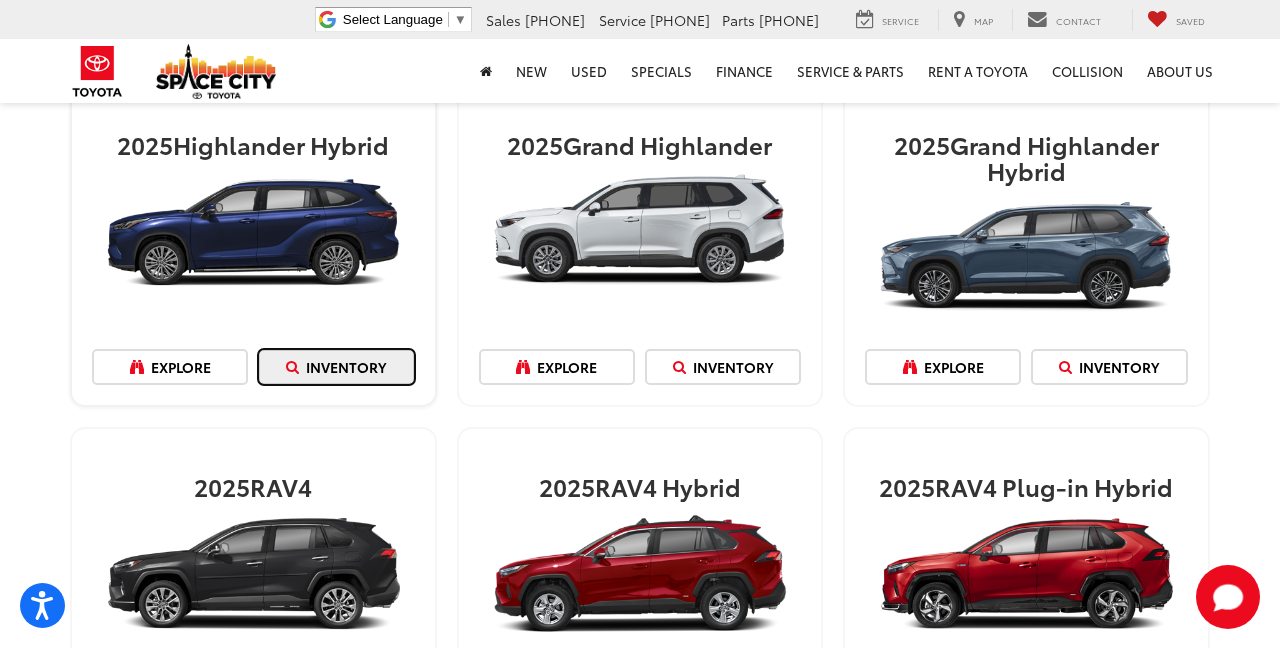 click on "Inventory" at bounding box center (336, 367) 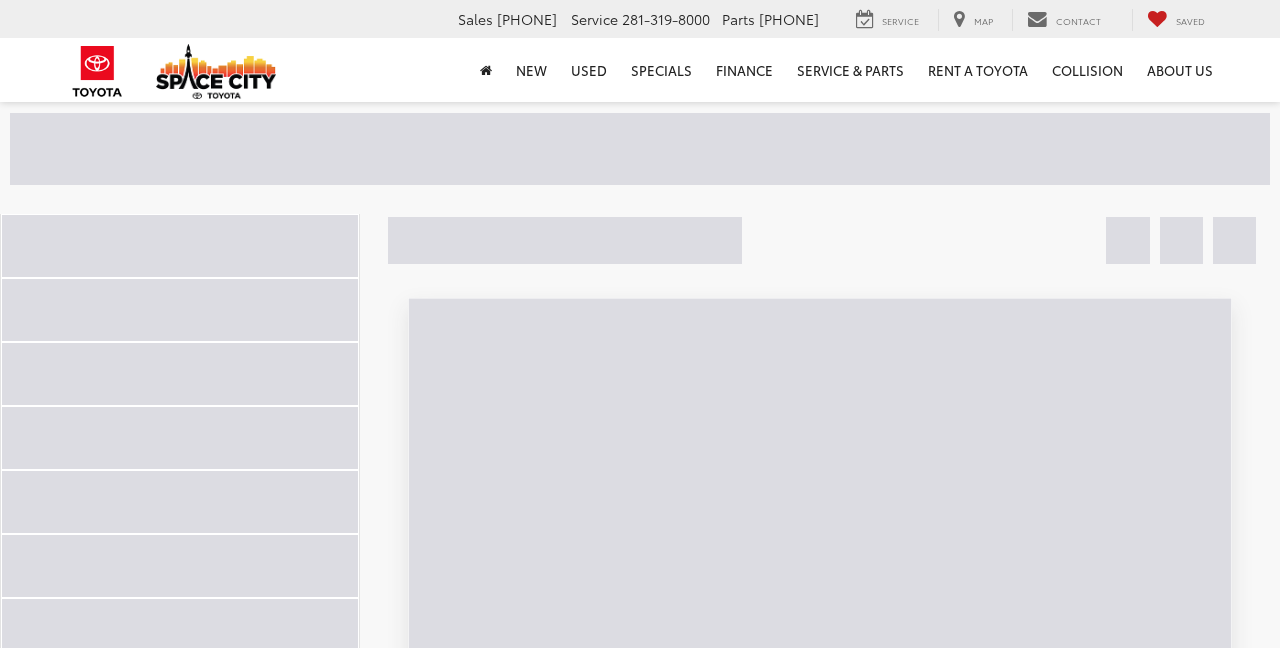 scroll, scrollTop: 0, scrollLeft: 0, axis: both 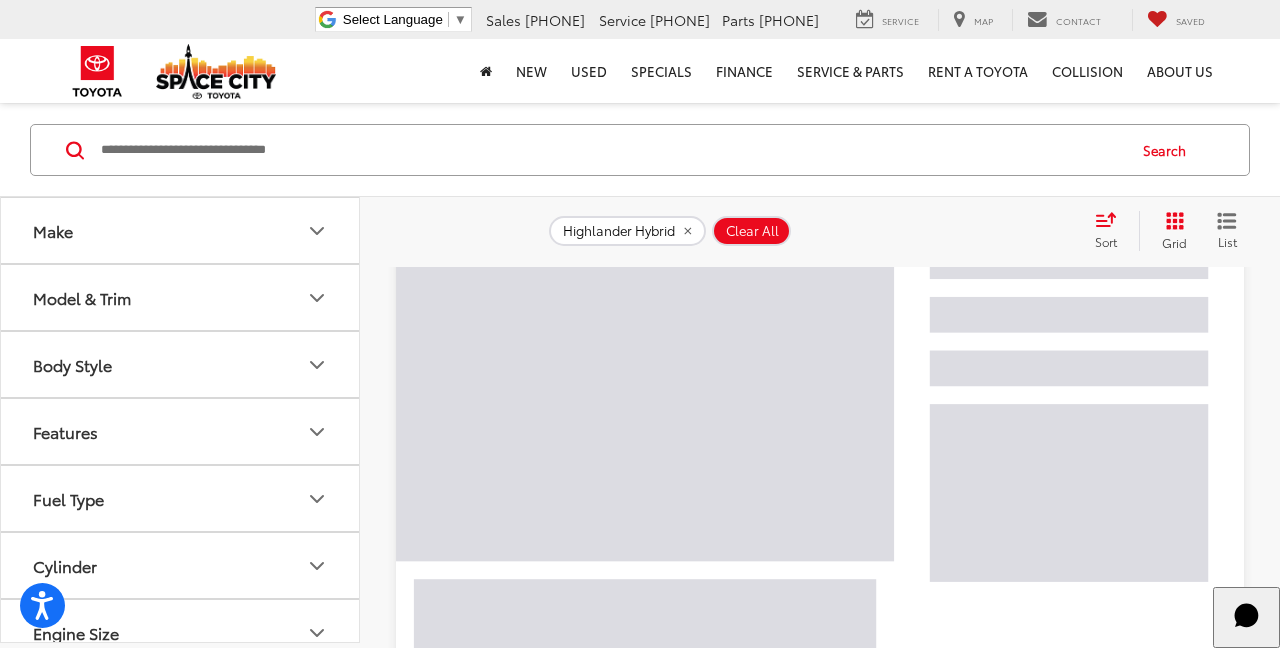 click on "Model & Trim" at bounding box center [181, 297] 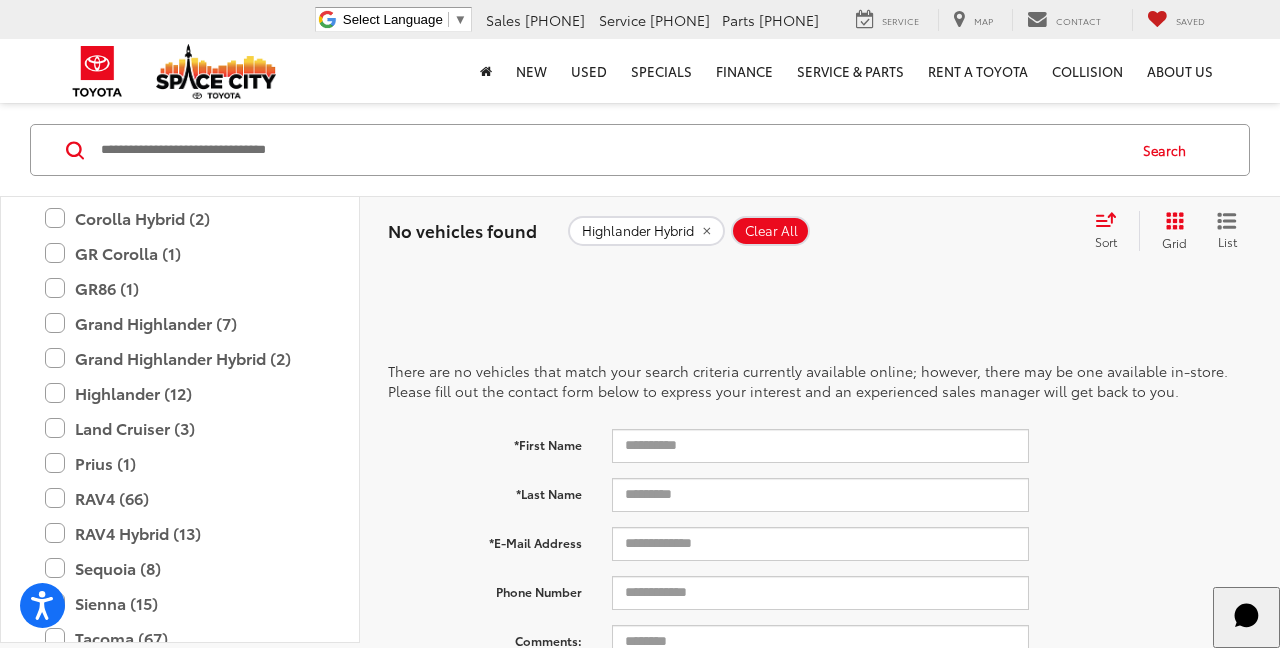 scroll, scrollTop: 414, scrollLeft: 0, axis: vertical 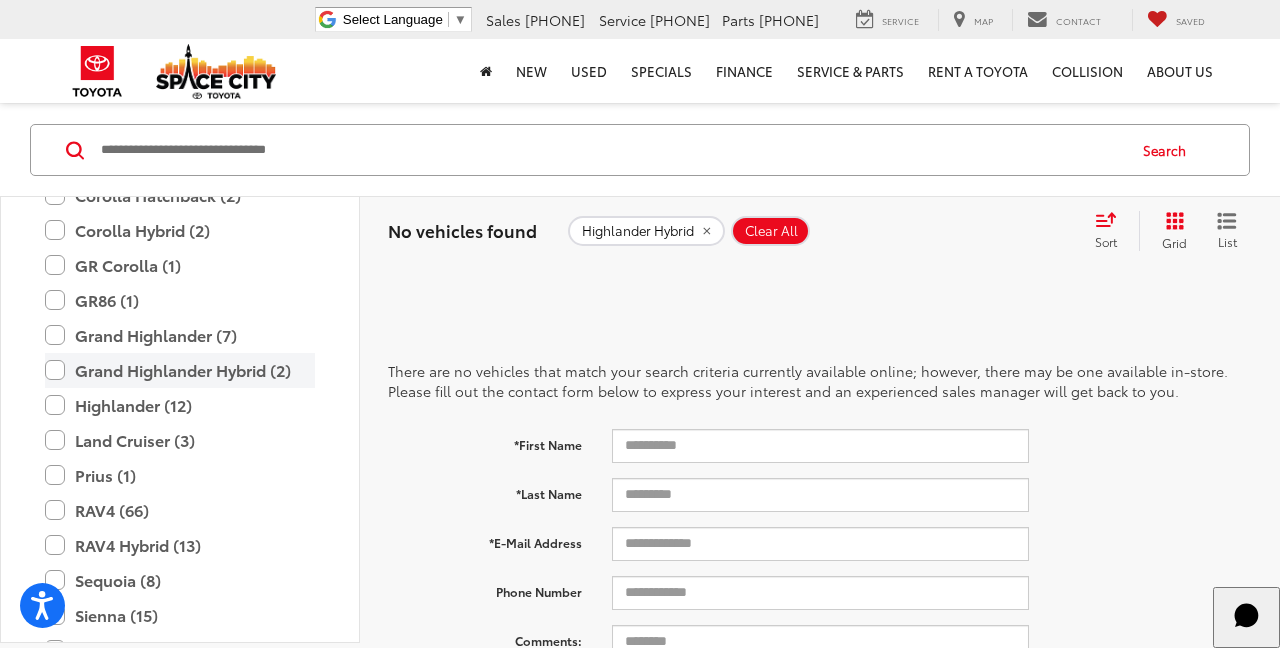 click on "Grand Highlander Hybrid (2)" at bounding box center (180, 369) 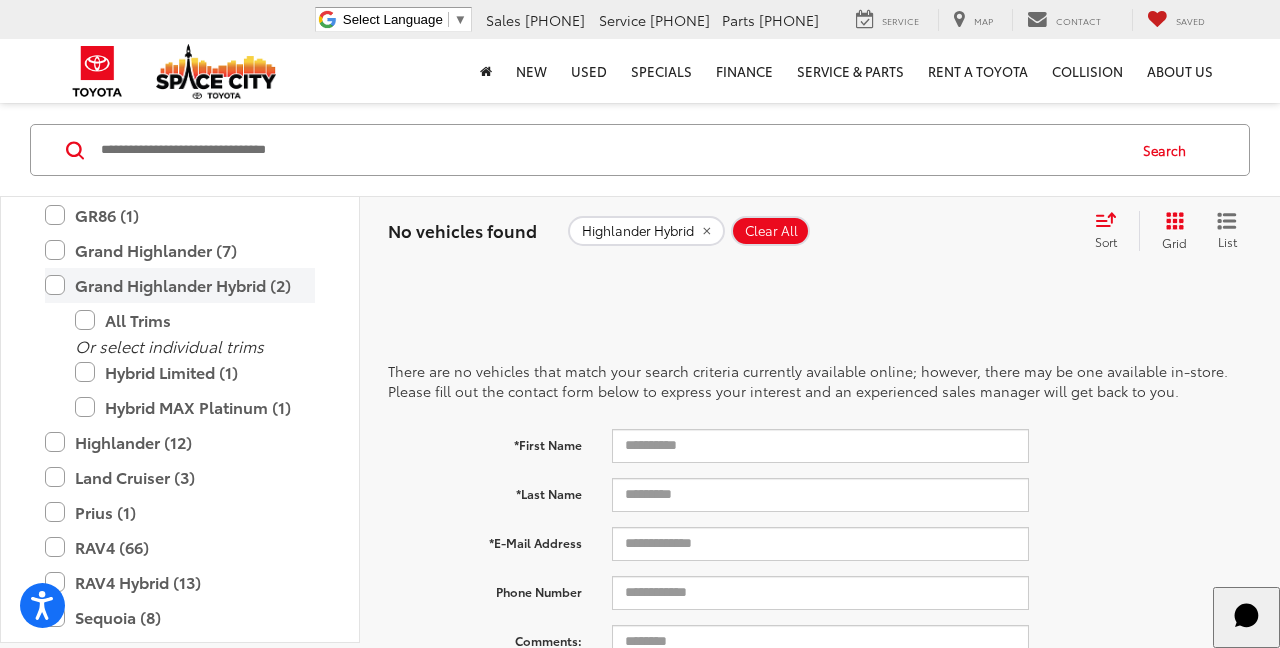scroll, scrollTop: 567, scrollLeft: 0, axis: vertical 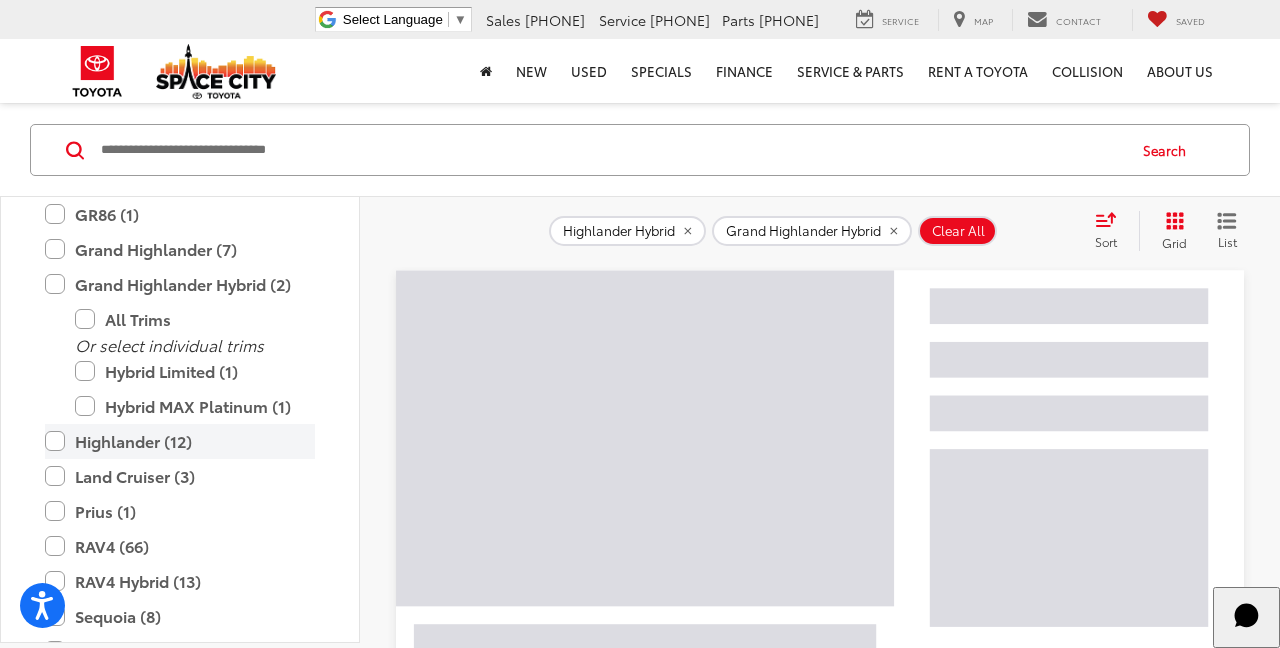 click on "Highlander (12)" at bounding box center (180, 440) 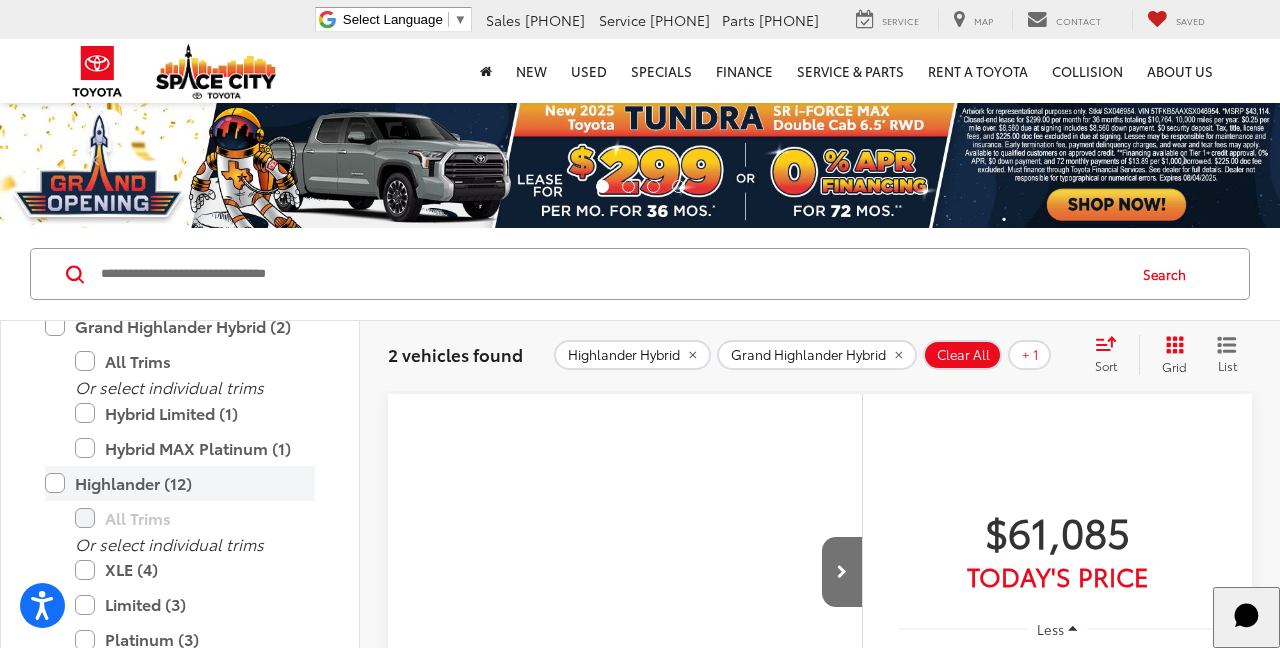 scroll, scrollTop: 695, scrollLeft: 0, axis: vertical 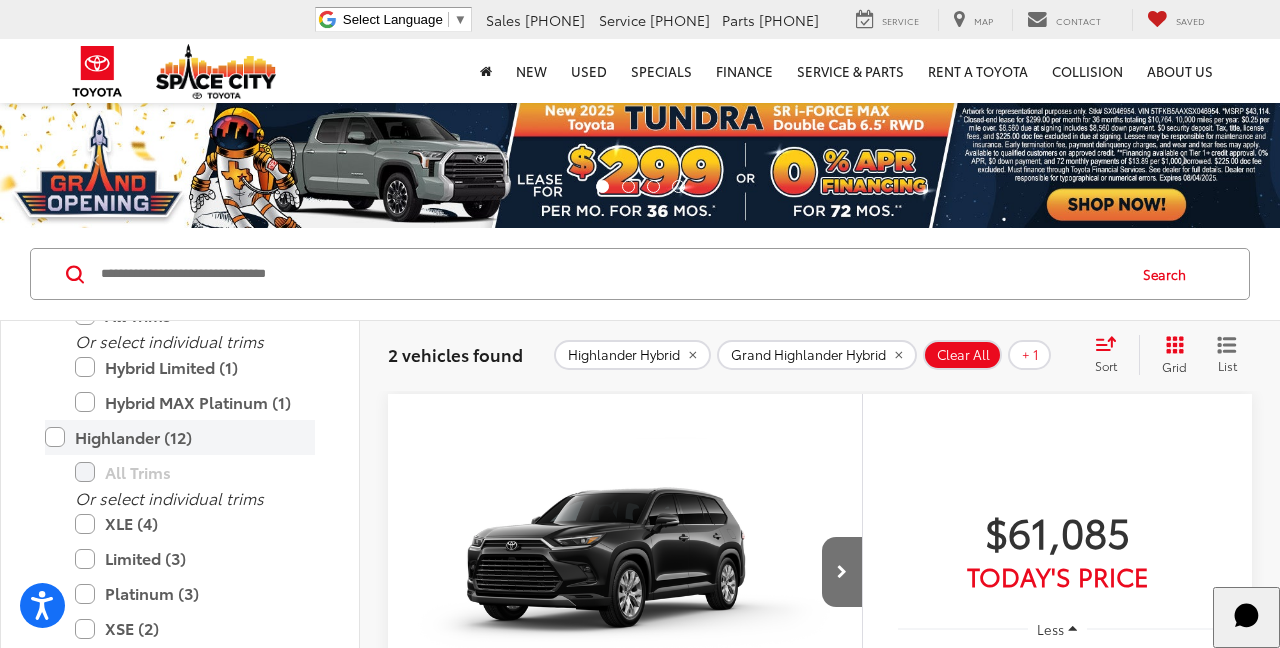 click on "Highlander (12)" at bounding box center (180, 437) 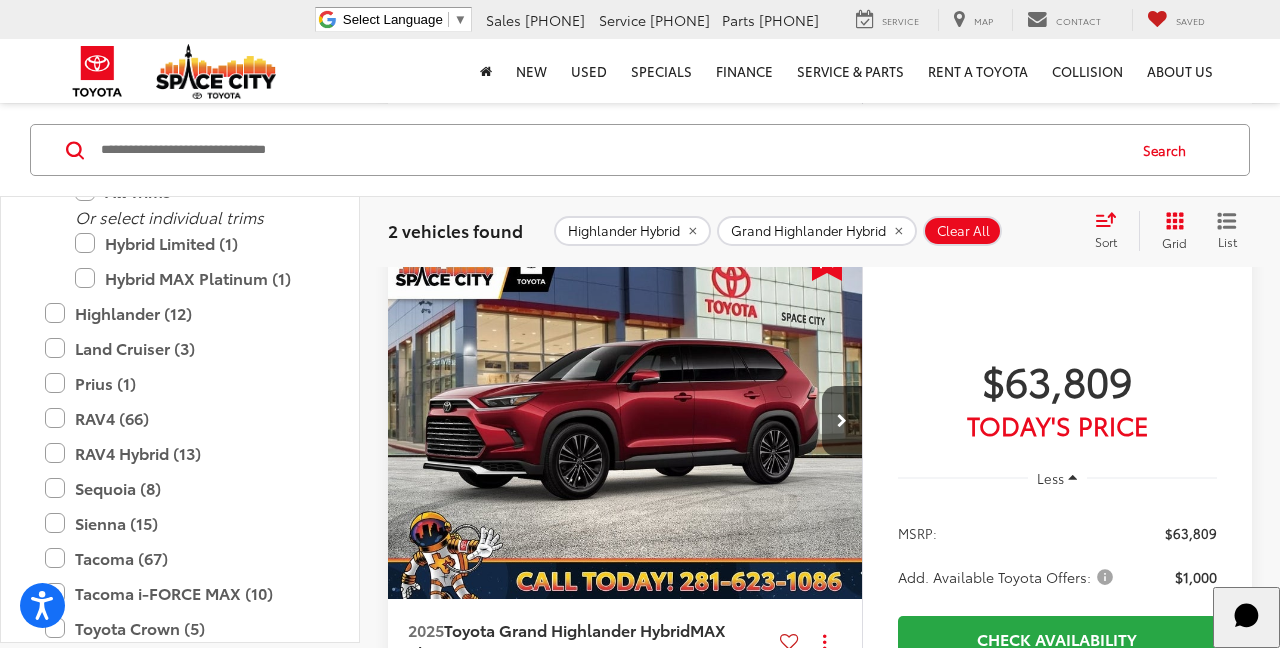 scroll, scrollTop: 920, scrollLeft: 0, axis: vertical 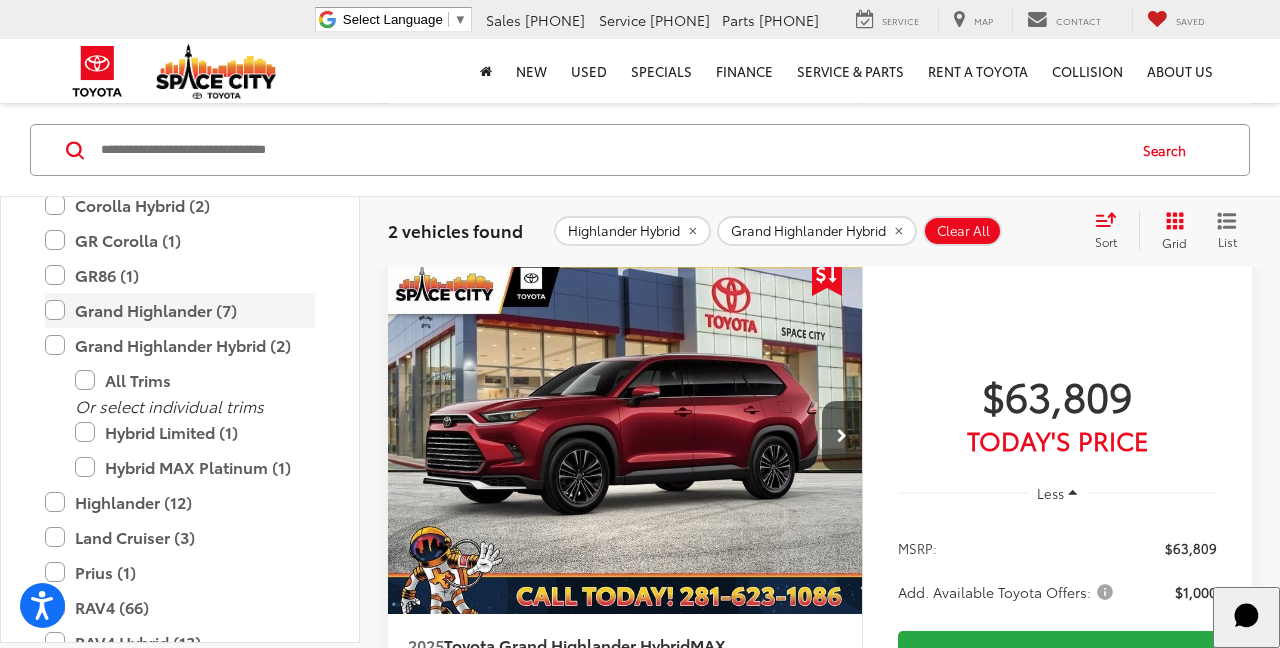 click on "Grand Highlander (7)" at bounding box center [180, 309] 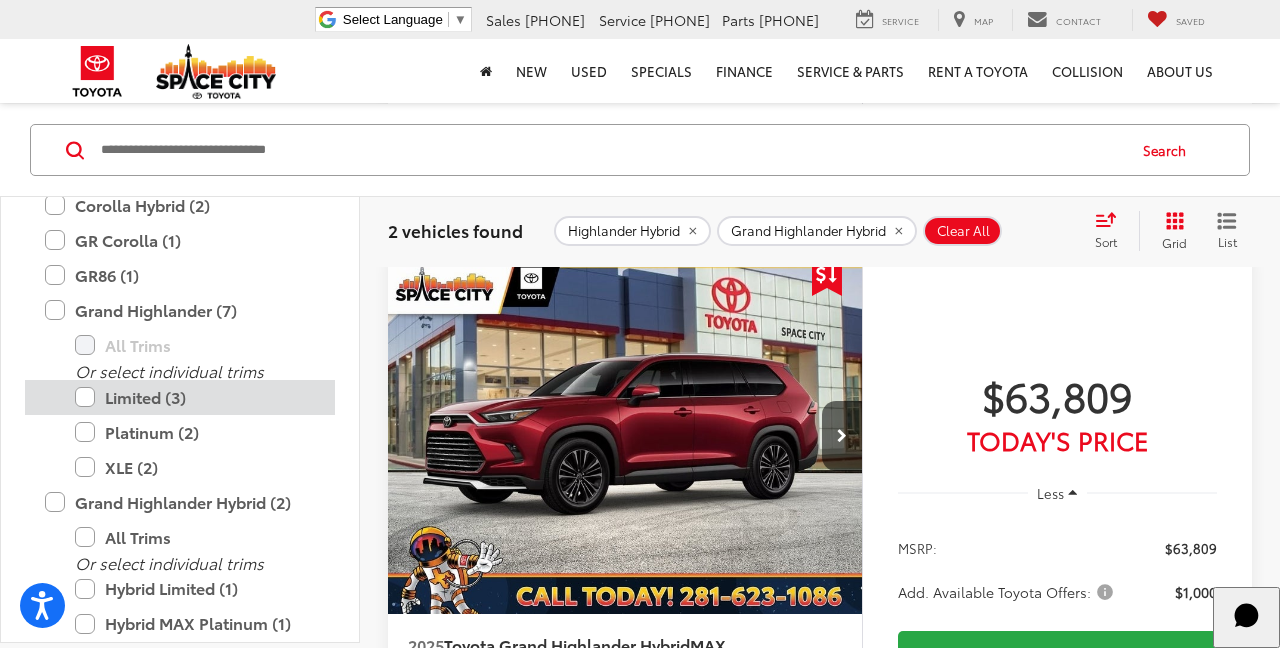 scroll, scrollTop: 768, scrollLeft: 0, axis: vertical 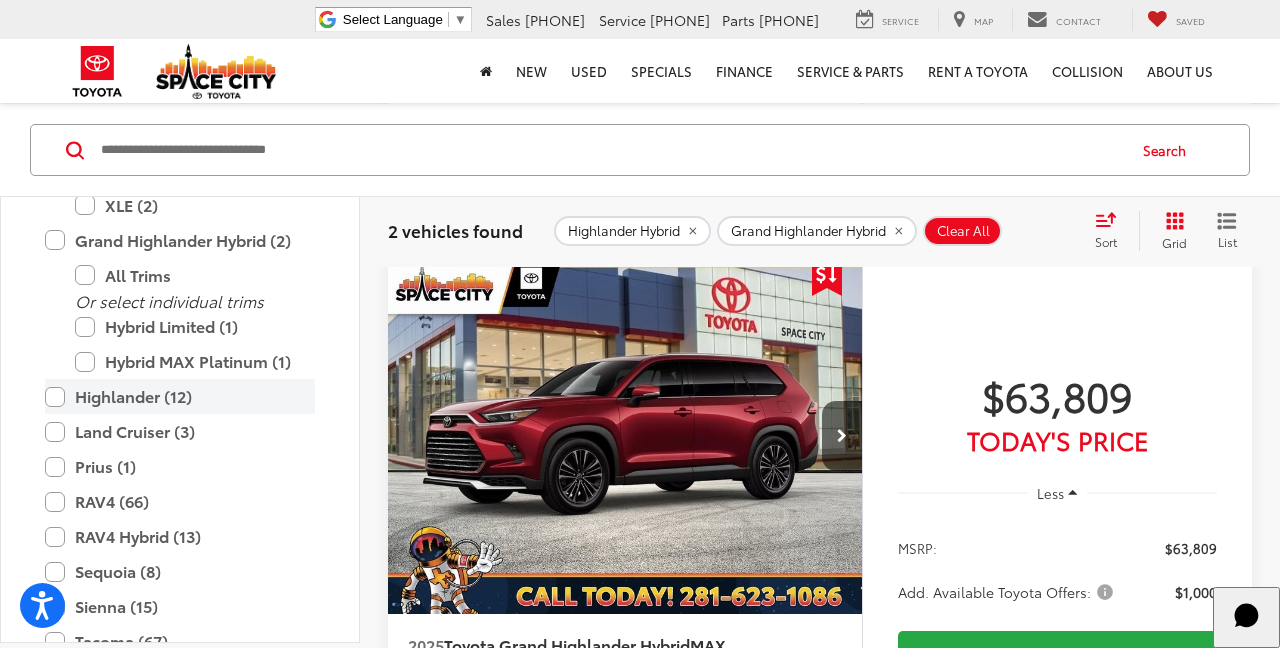 click on "Highlander (12)" at bounding box center [180, 396] 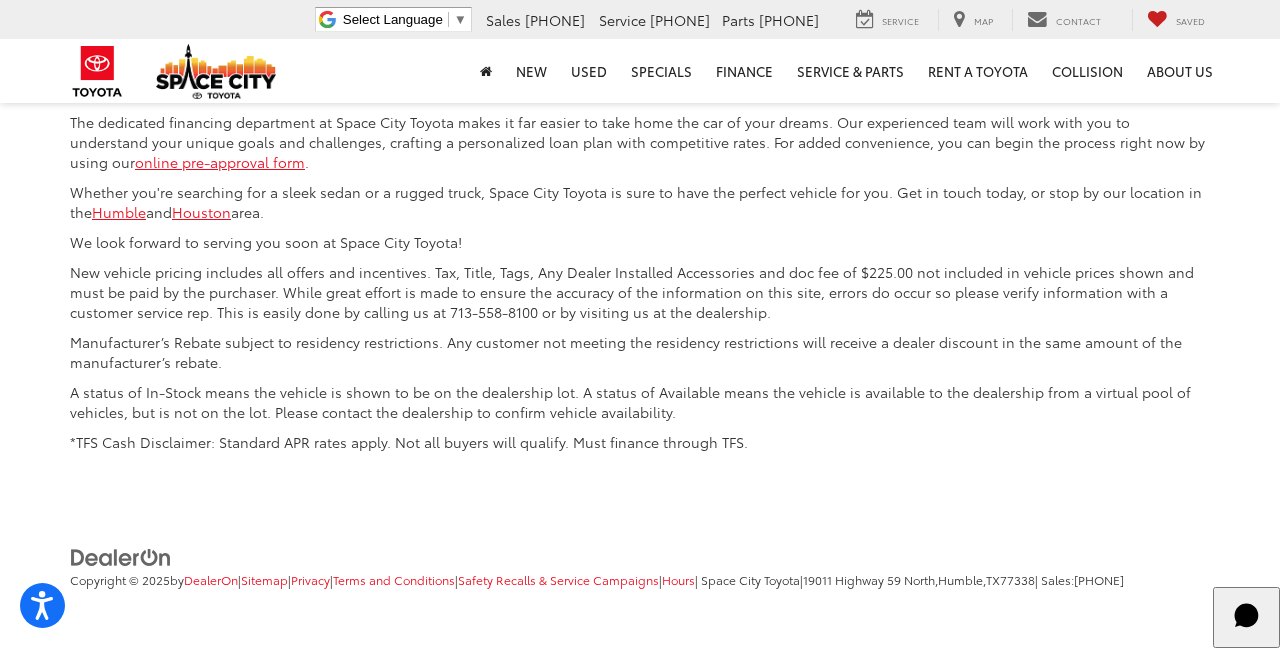 scroll, scrollTop: 10242, scrollLeft: 0, axis: vertical 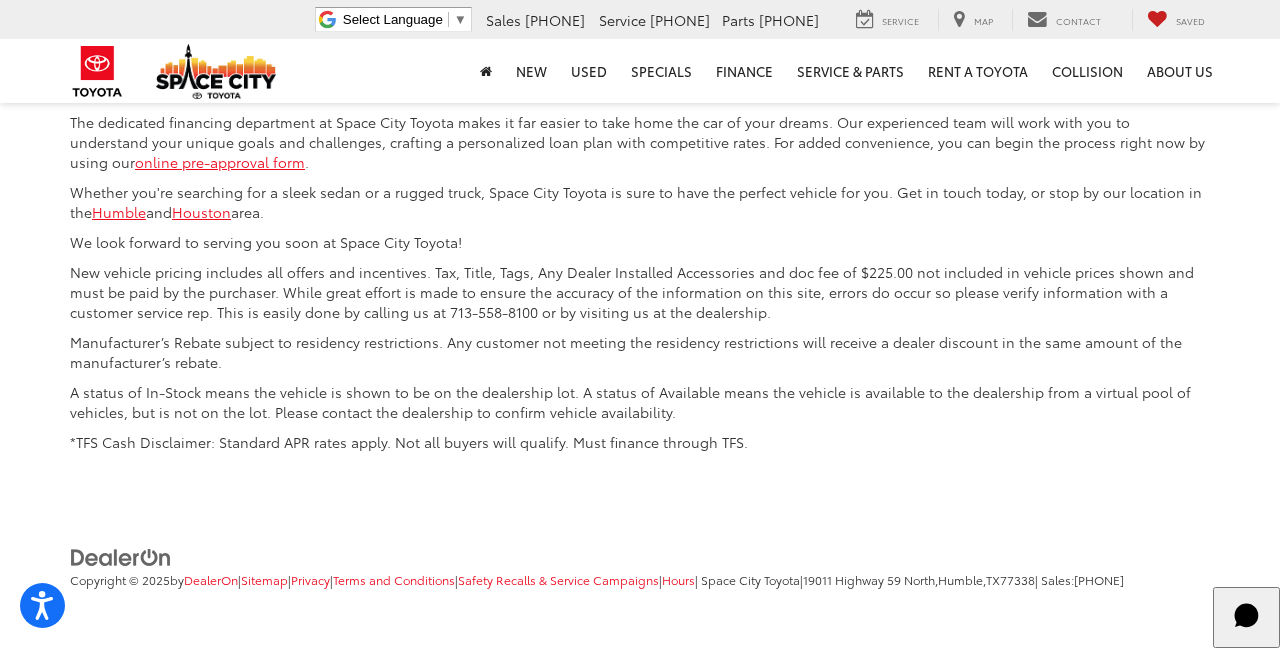 click on "2" at bounding box center [1060, -170] 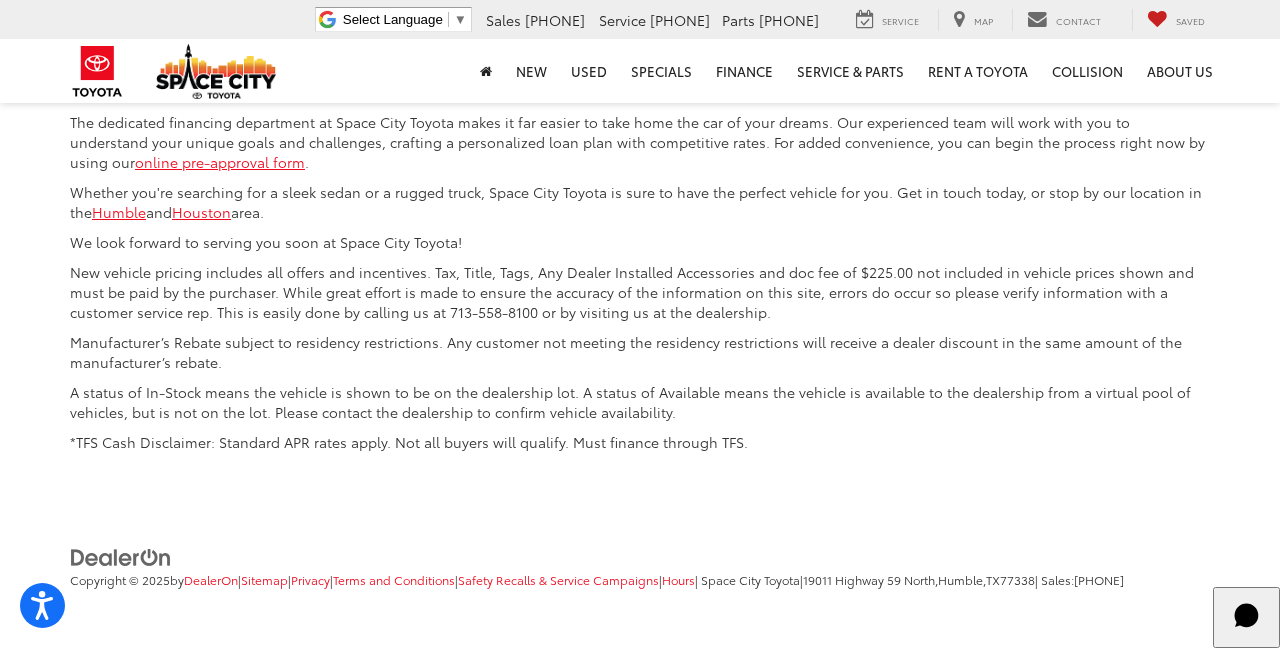scroll, scrollTop: 7713, scrollLeft: 0, axis: vertical 